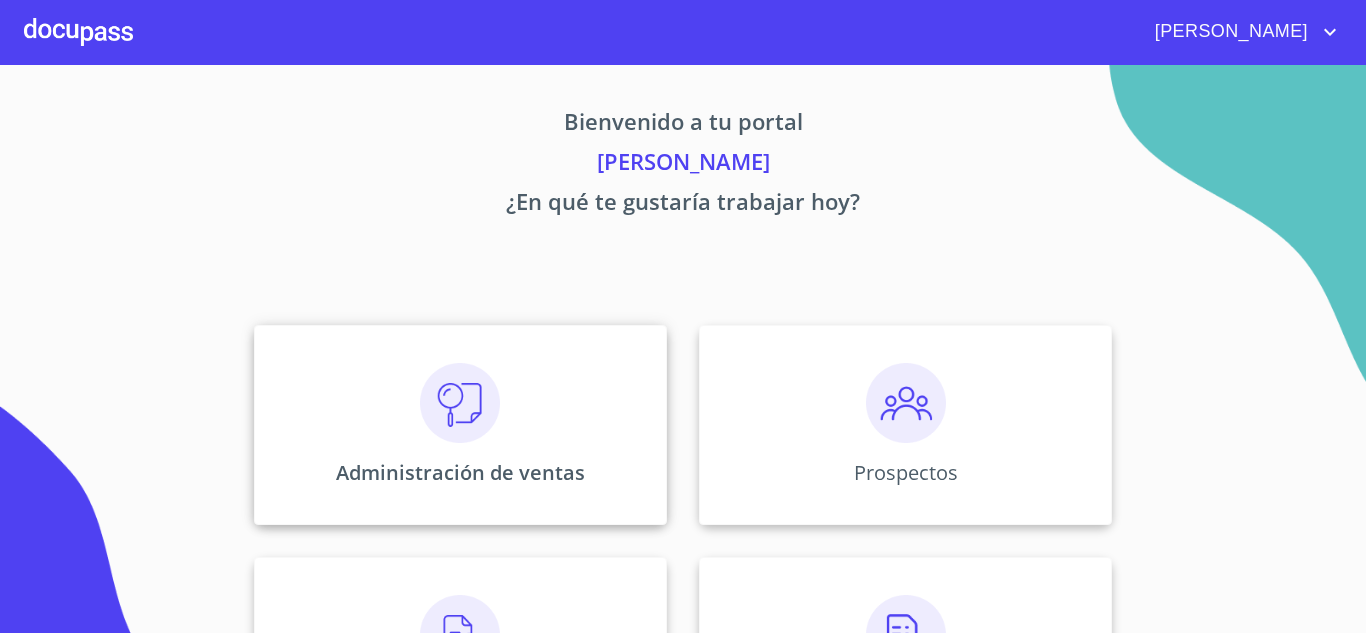 scroll, scrollTop: 0, scrollLeft: 0, axis: both 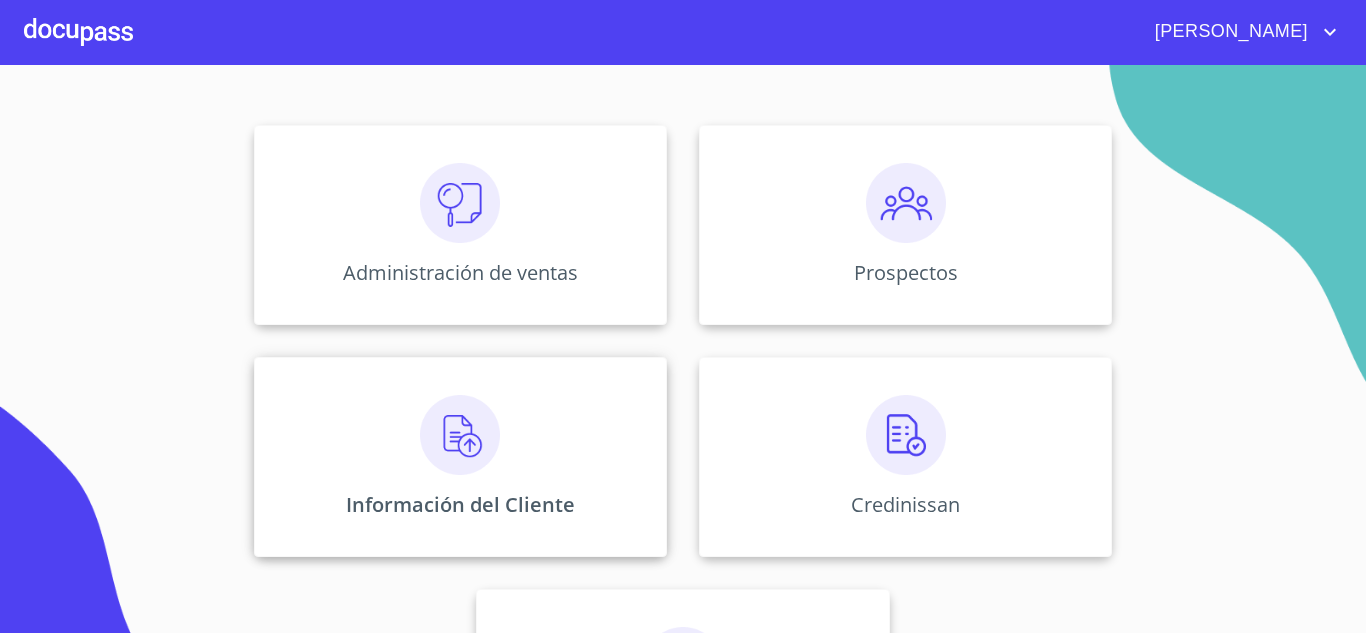 click at bounding box center (460, 435) 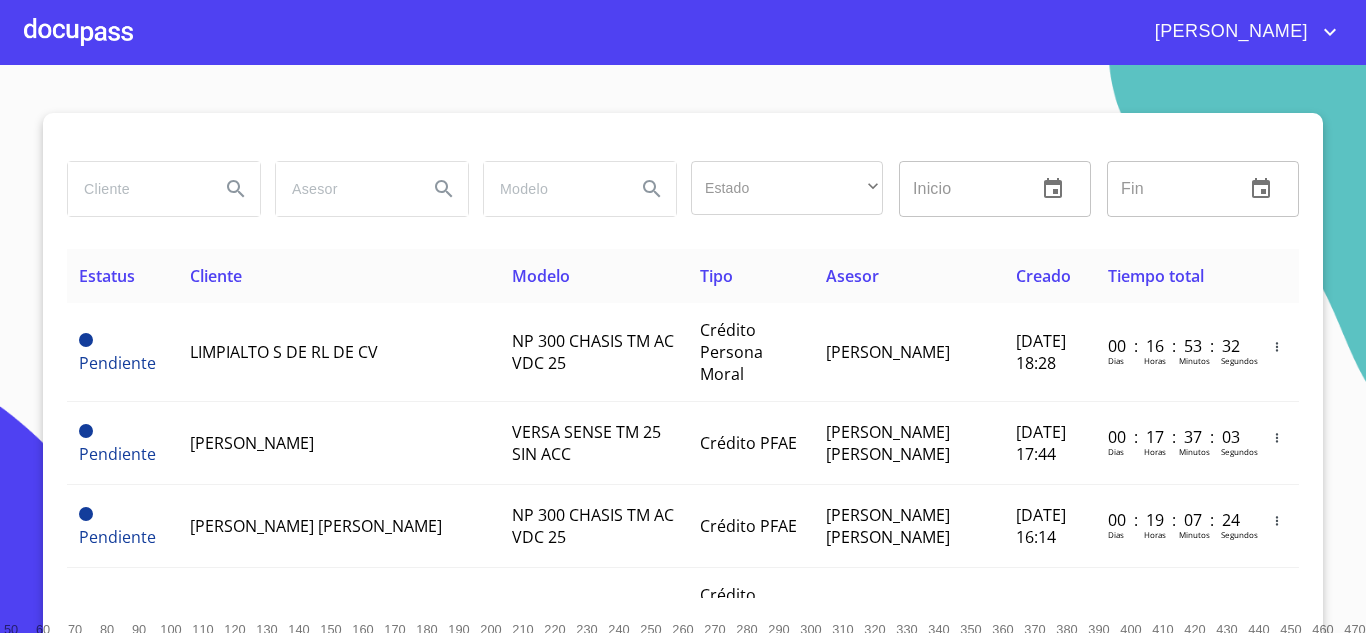 click at bounding box center [136, 189] 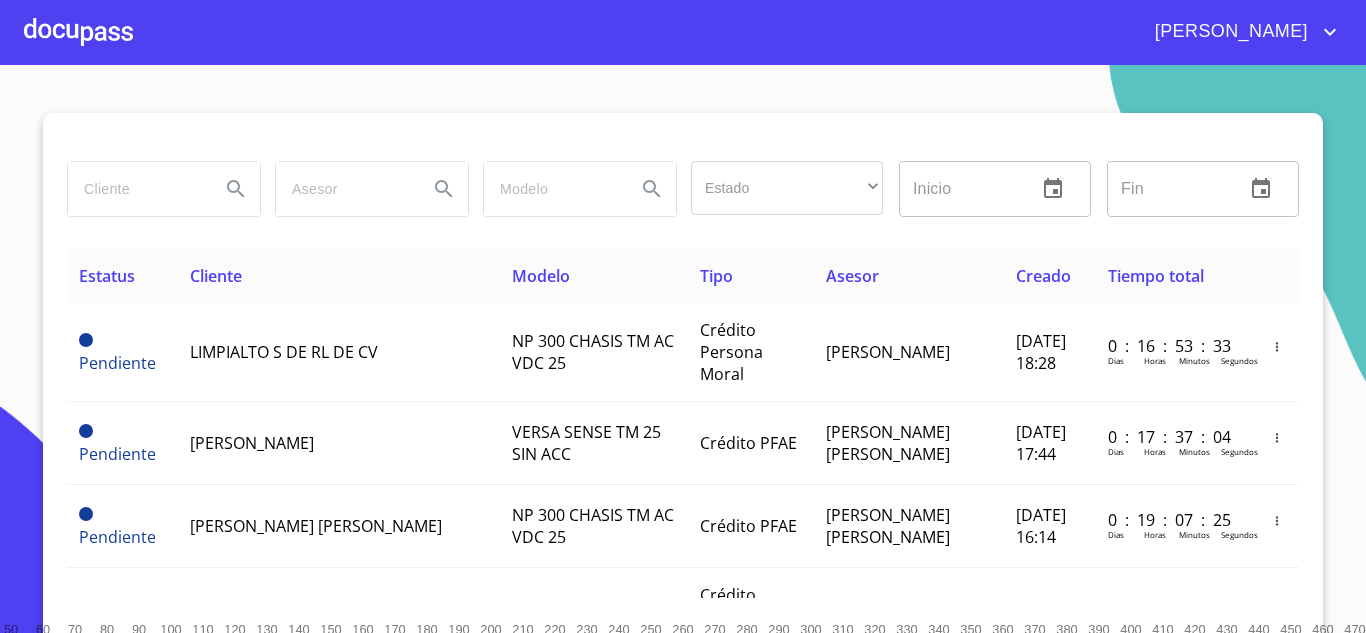 click at bounding box center [136, 189] 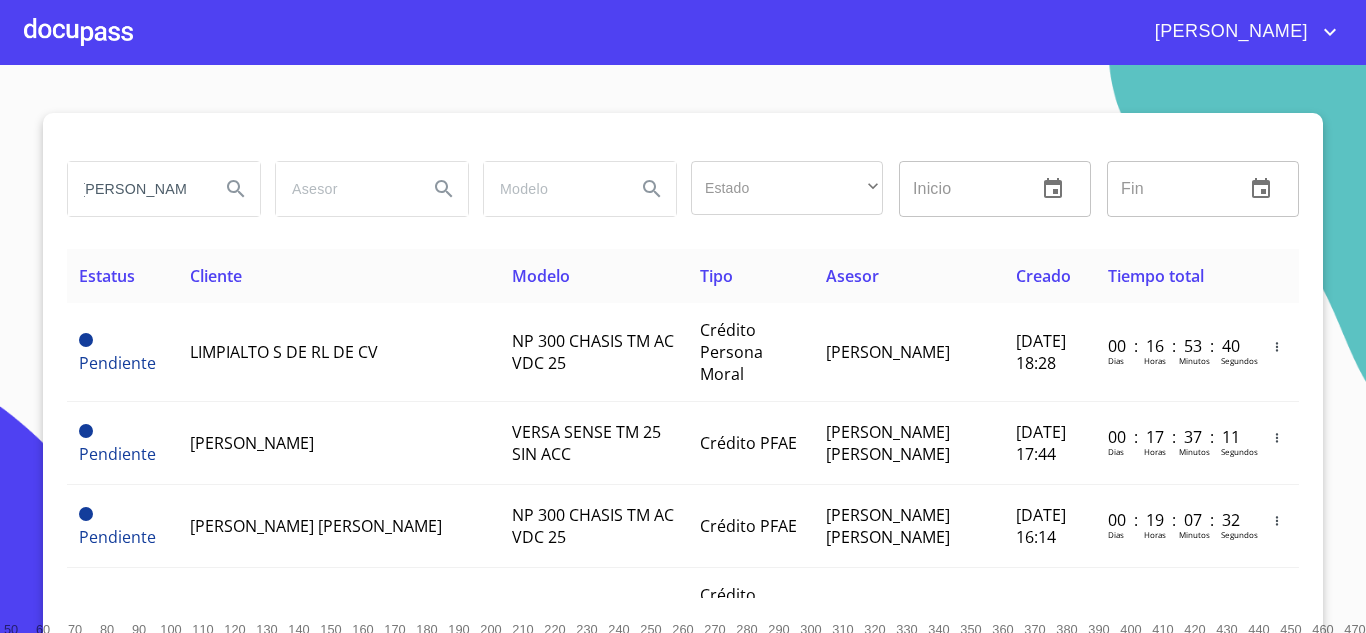 scroll, scrollTop: 0, scrollLeft: 14, axis: horizontal 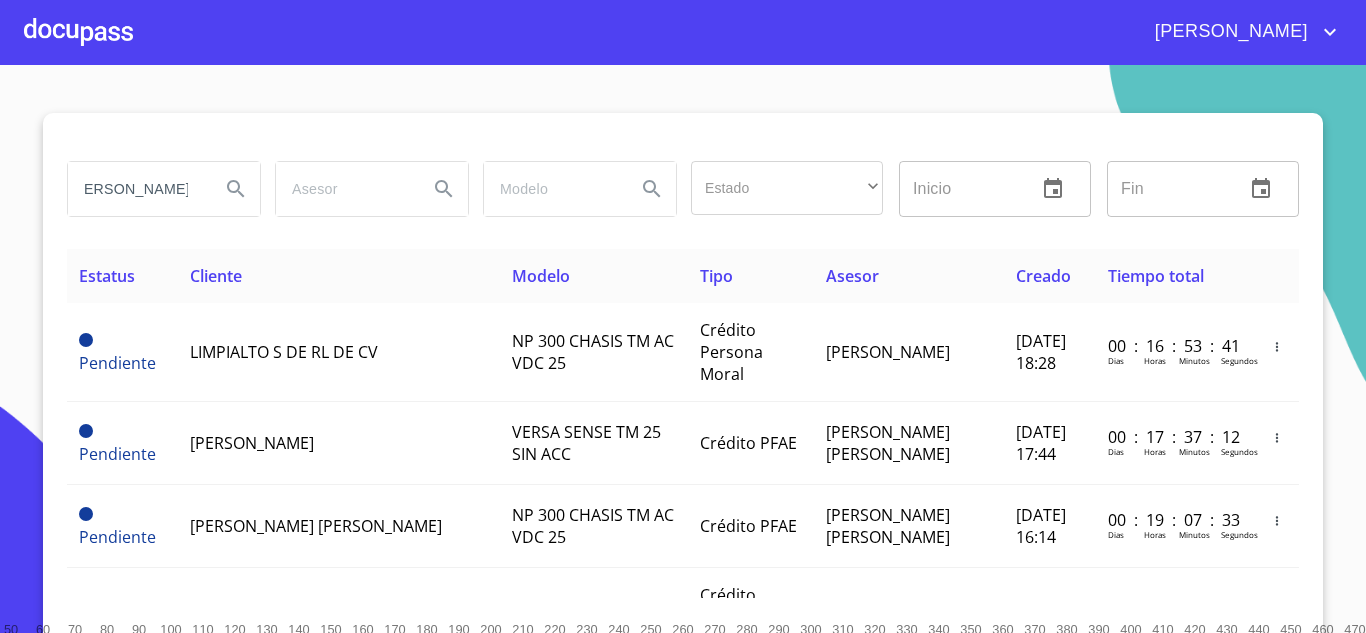 type on "[PERSON_NAME]" 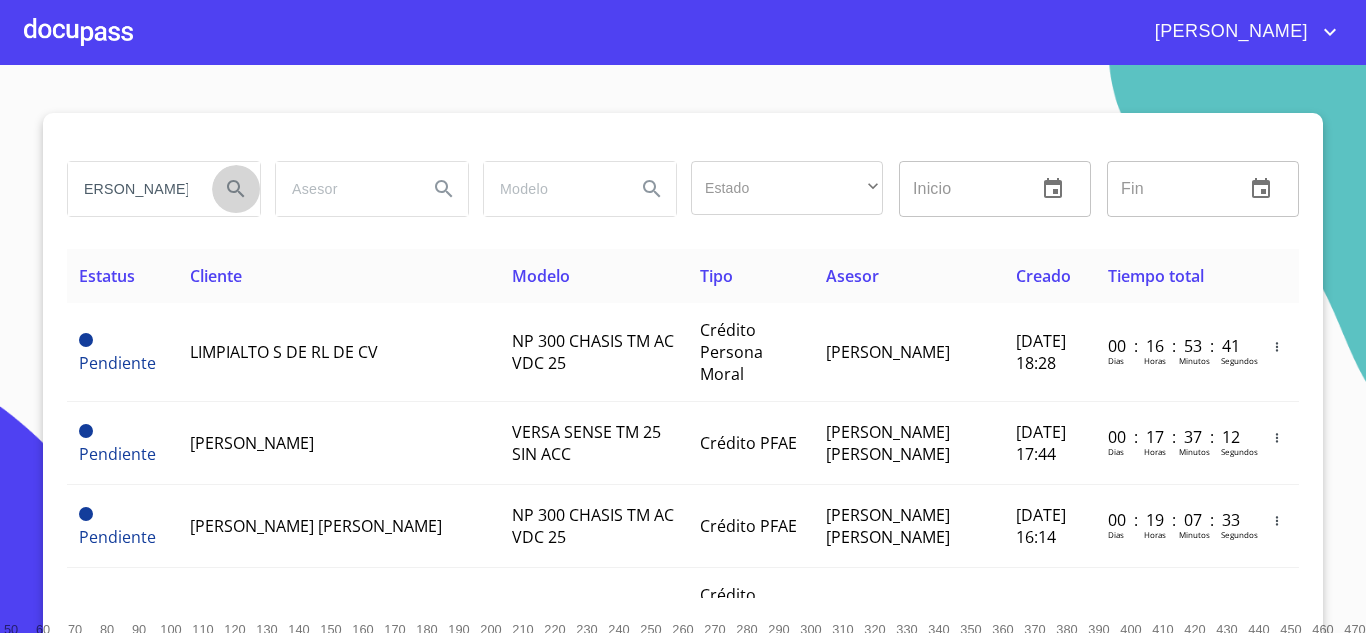 click 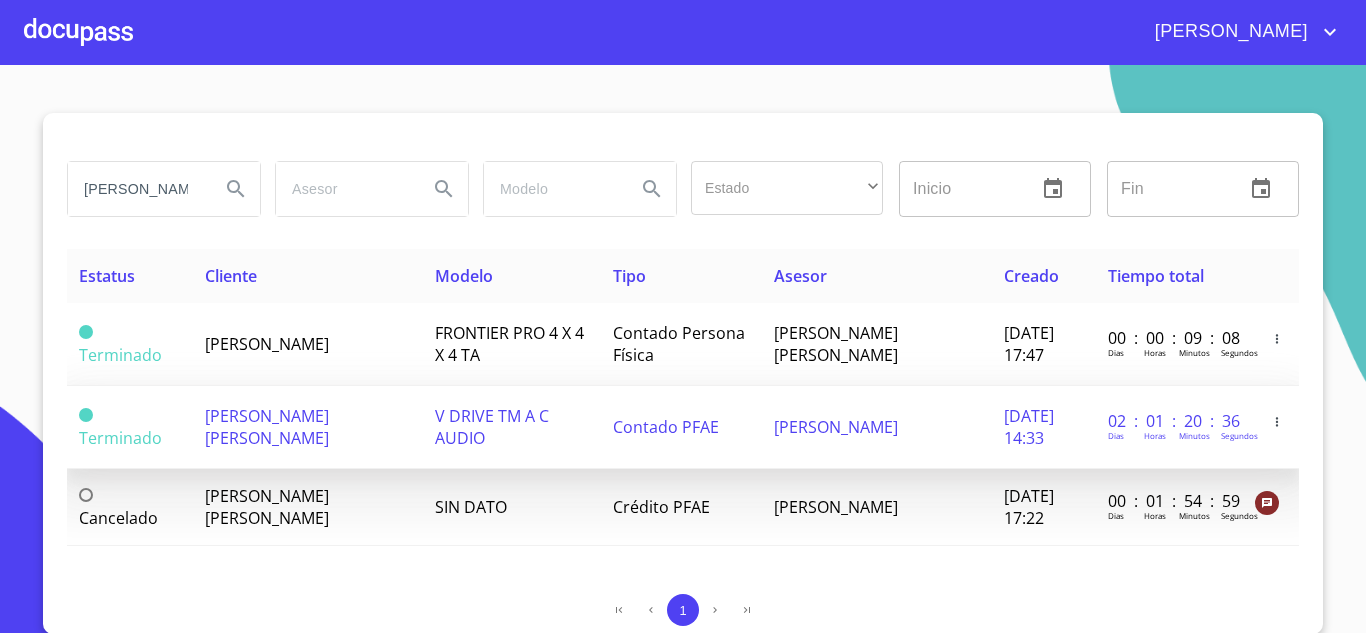 click on "[PERSON_NAME]  [PERSON_NAME]" at bounding box center [267, 427] 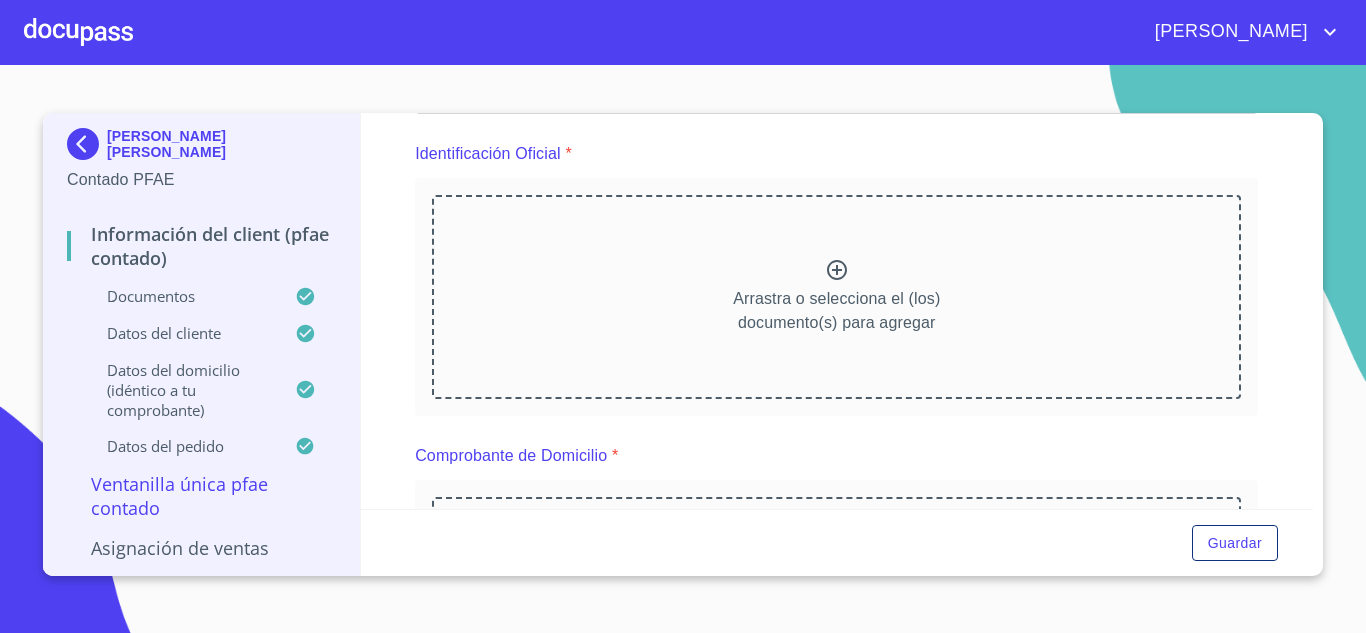 scroll, scrollTop: 200, scrollLeft: 0, axis: vertical 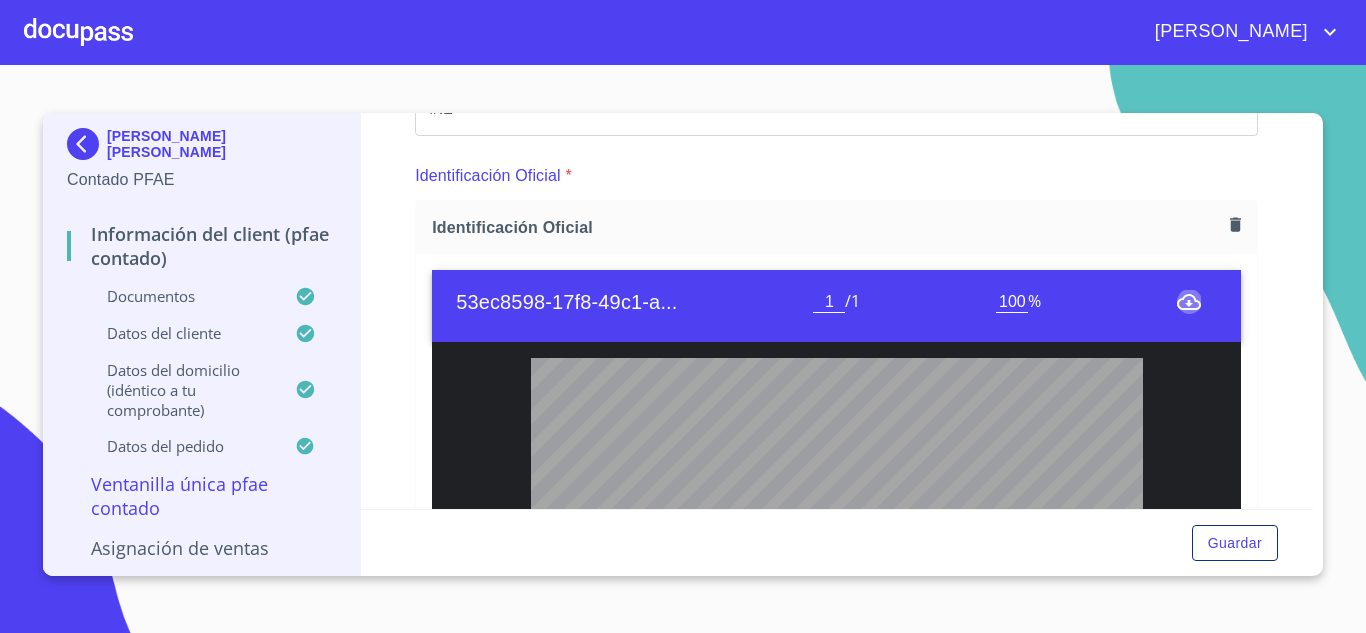 click 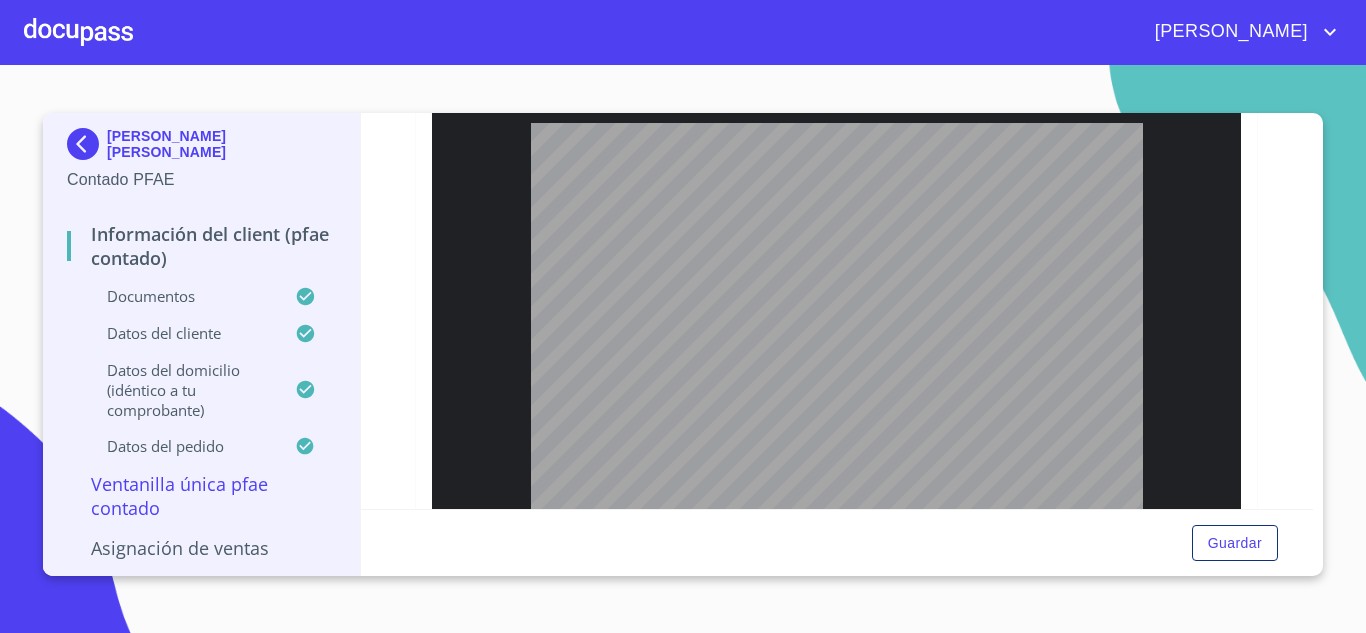 scroll, scrollTop: 400, scrollLeft: 0, axis: vertical 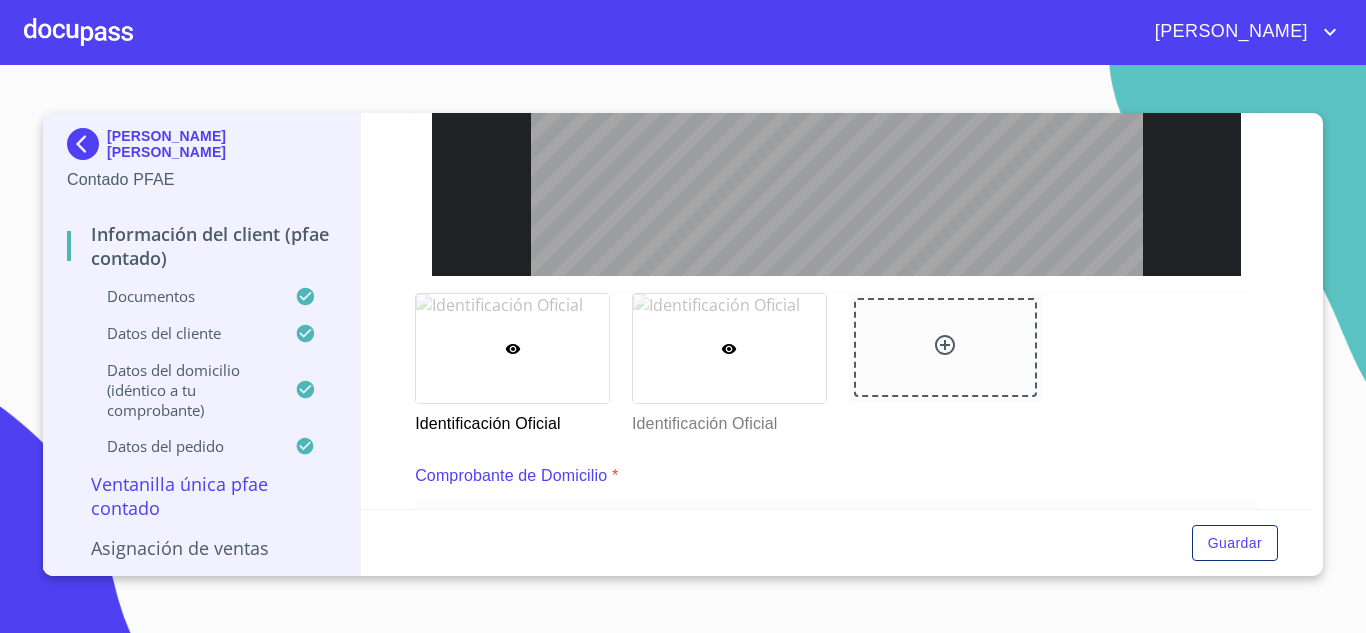 click at bounding box center [729, 348] 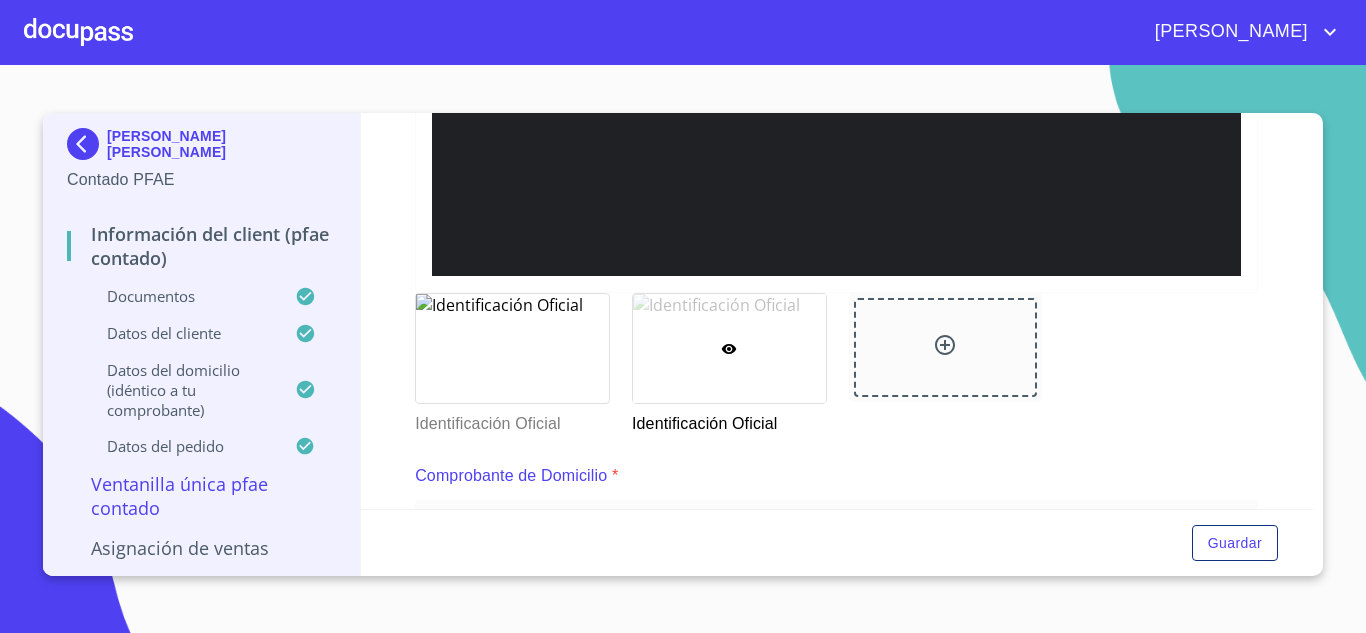 scroll, scrollTop: 239, scrollLeft: 0, axis: vertical 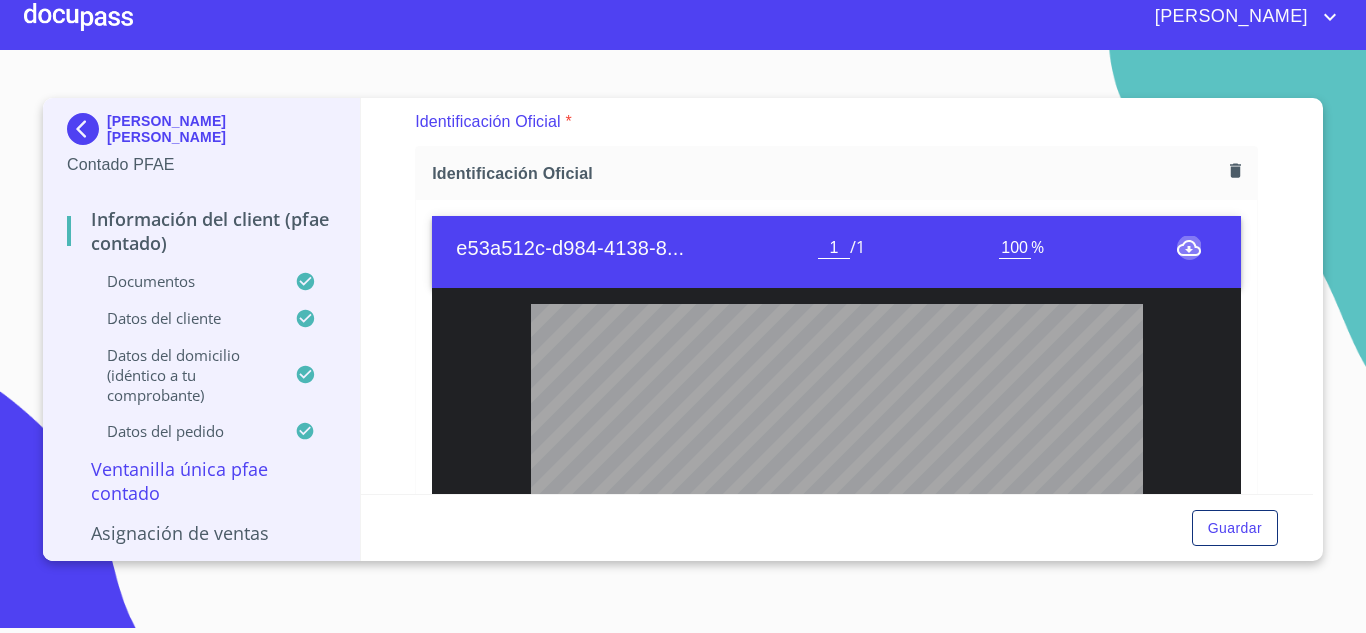 click 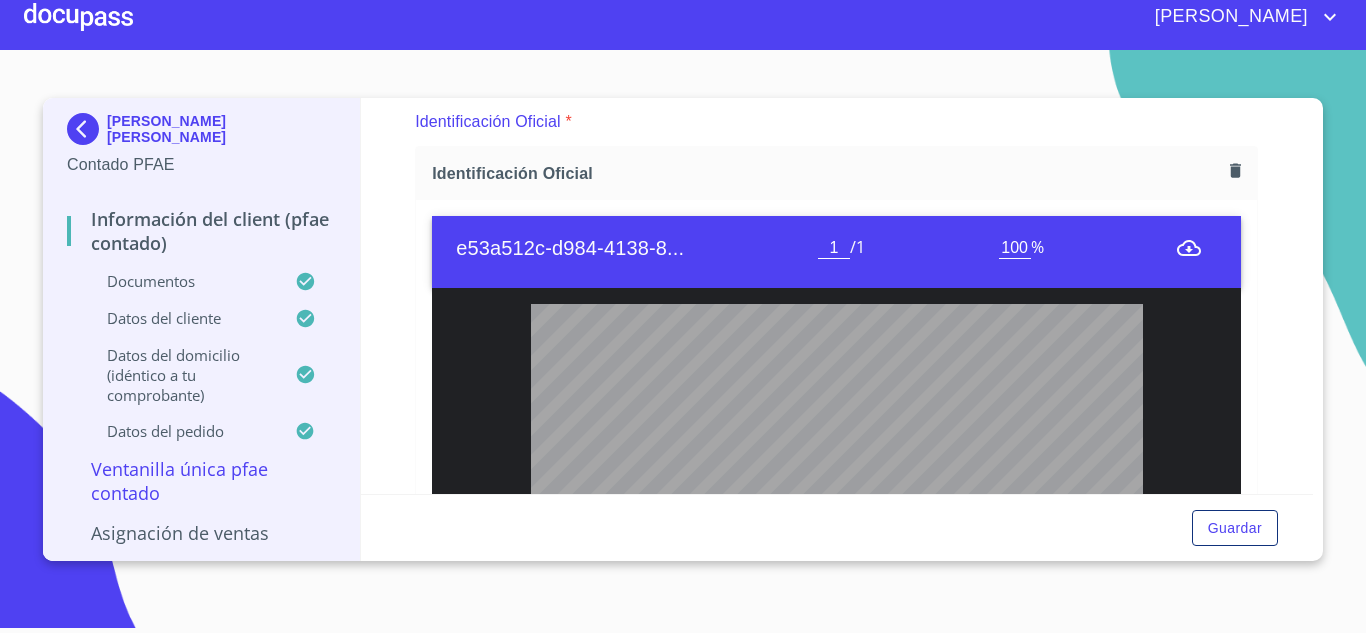 drag, startPoint x: 8, startPoint y: 660, endPoint x: 1, endPoint y: 642, distance: 19.313208 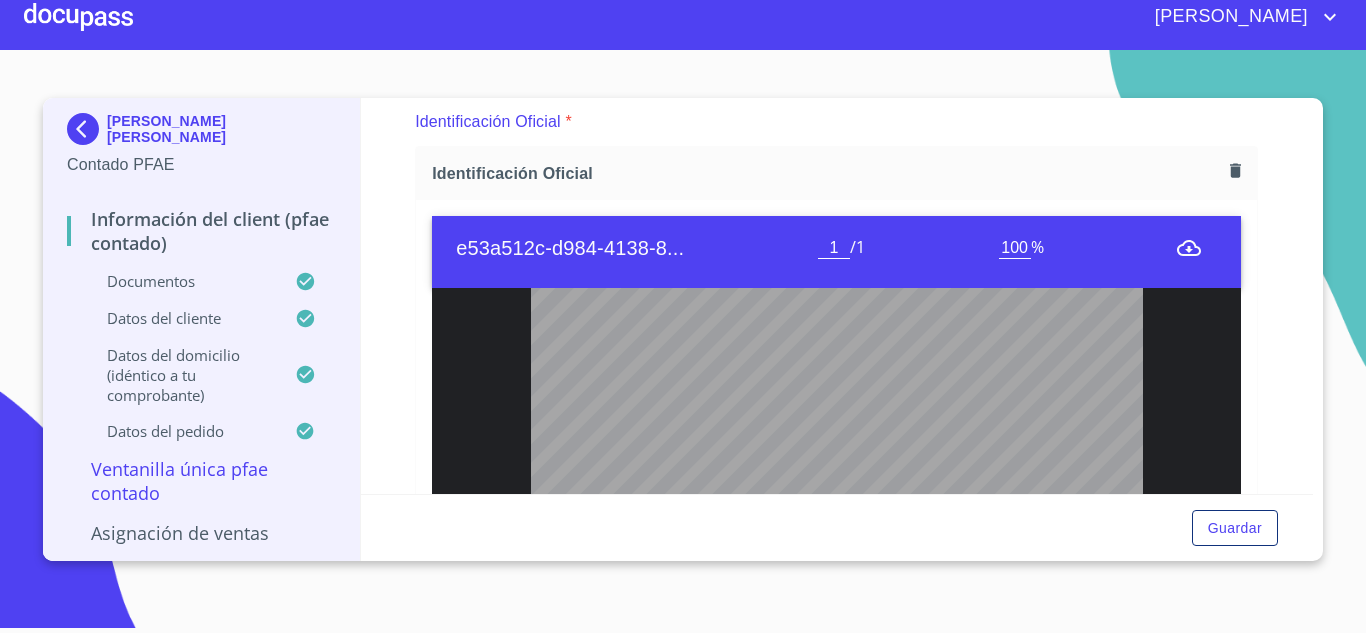 scroll, scrollTop: 0, scrollLeft: 0, axis: both 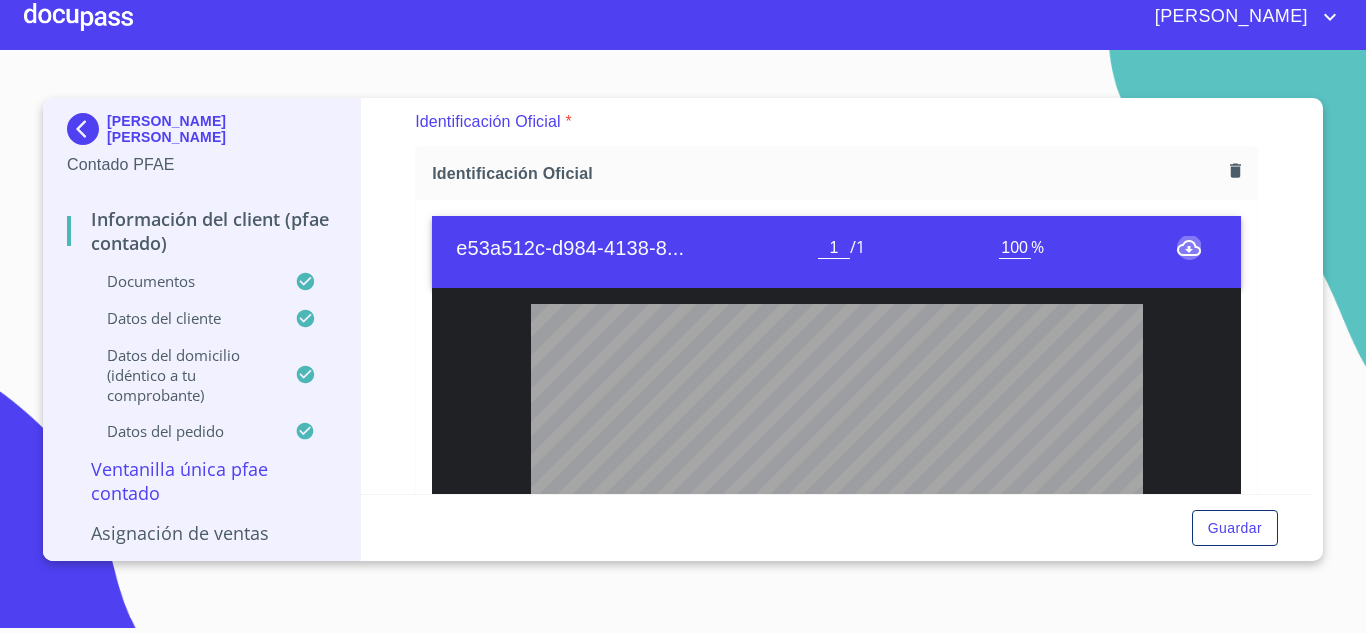 click 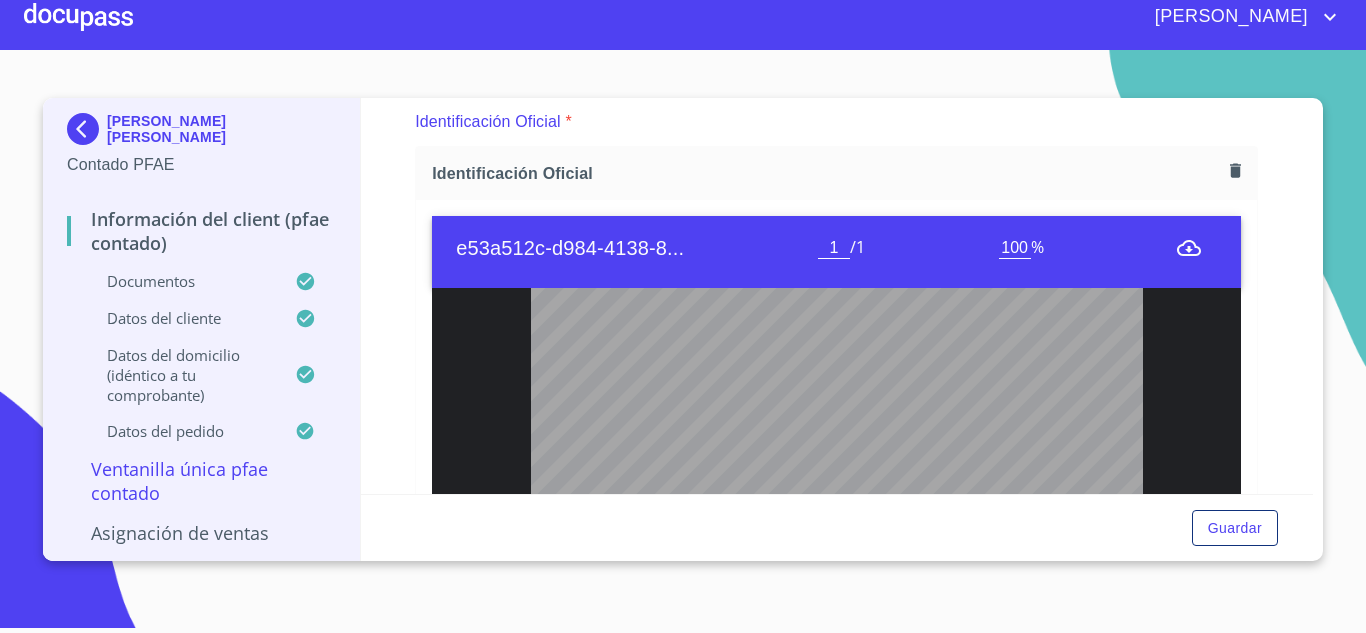 scroll, scrollTop: 0, scrollLeft: 0, axis: both 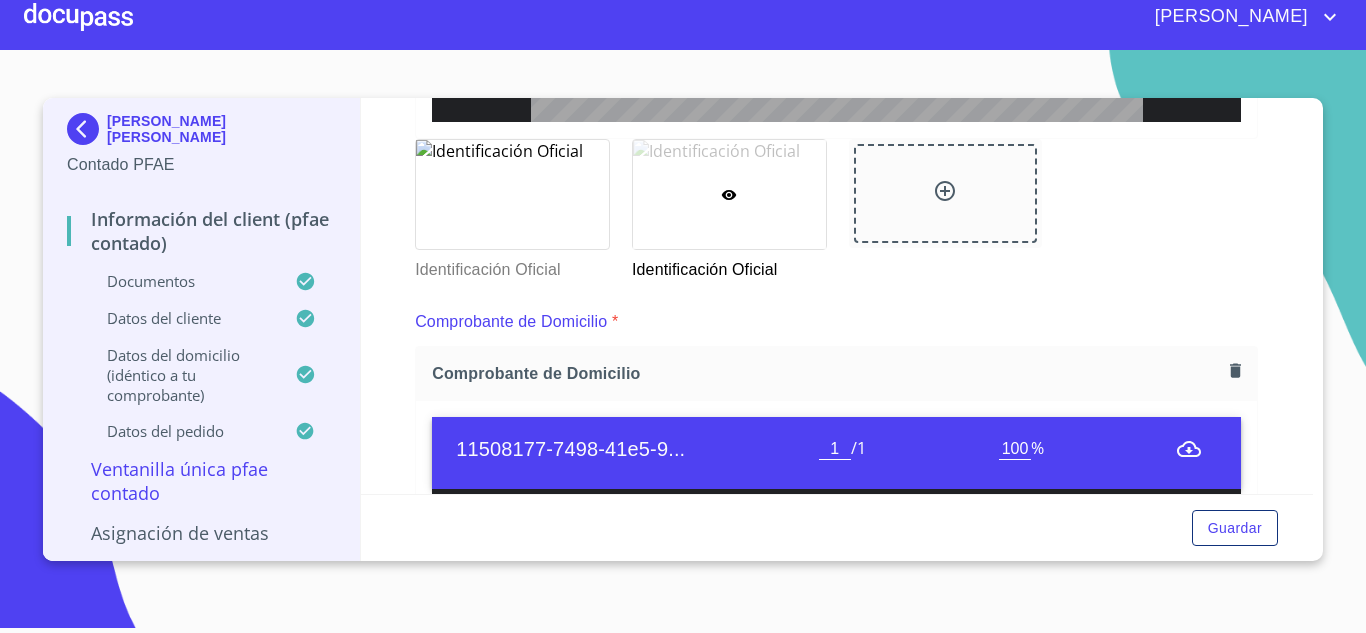 click 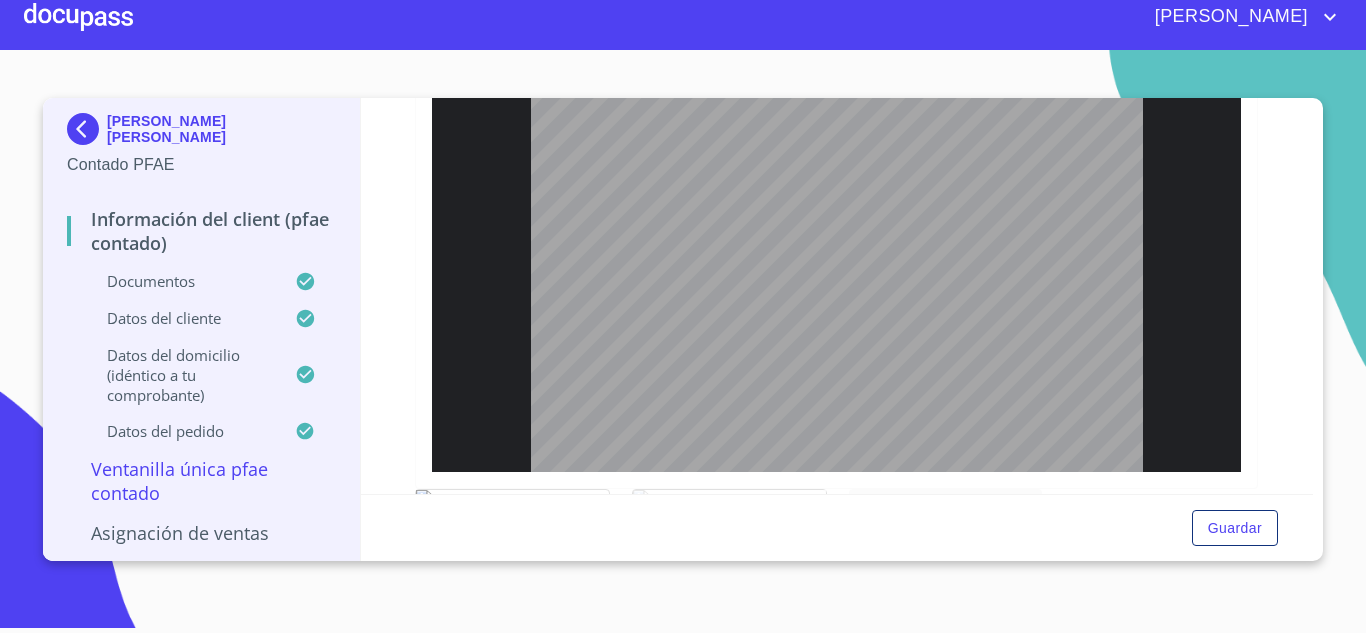 scroll, scrollTop: 739, scrollLeft: 0, axis: vertical 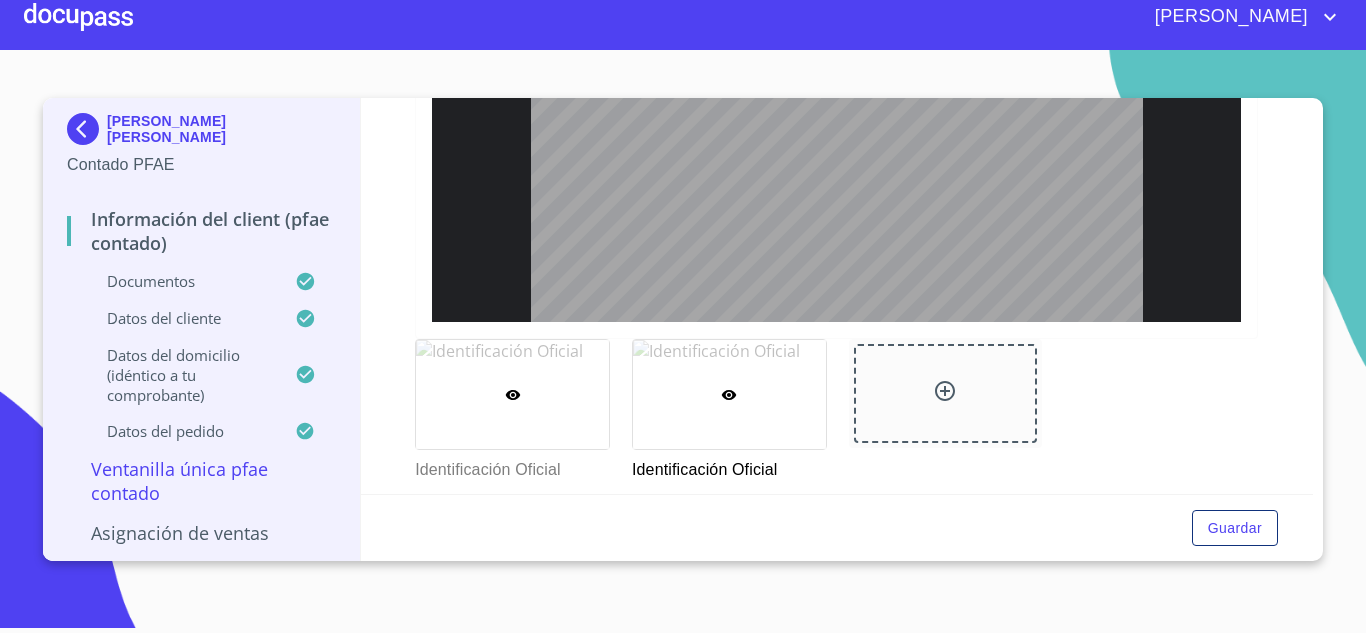 click at bounding box center [512, 394] 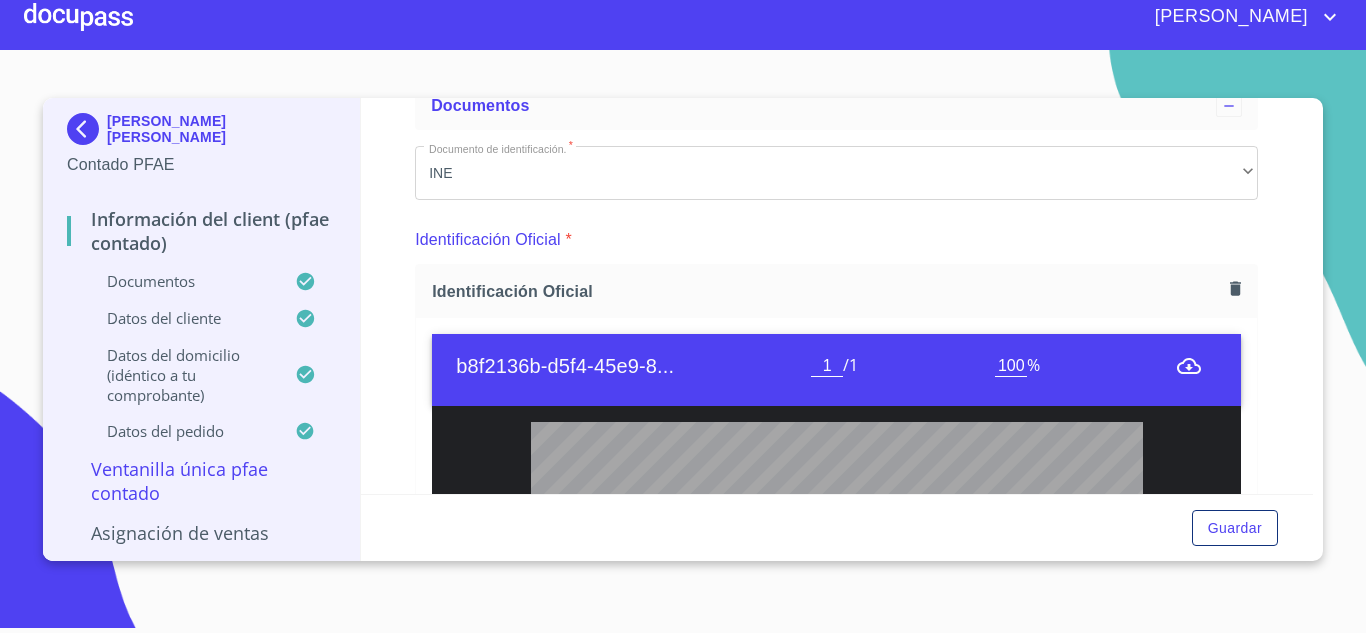 scroll, scrollTop: 239, scrollLeft: 0, axis: vertical 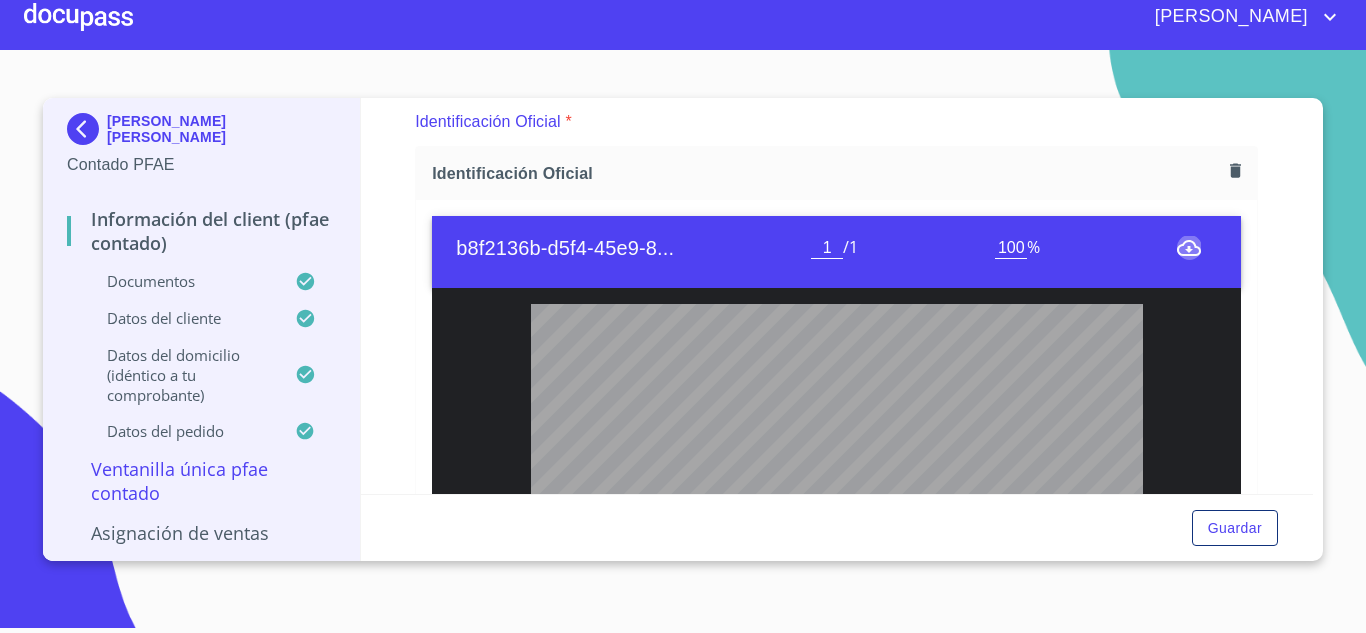 click 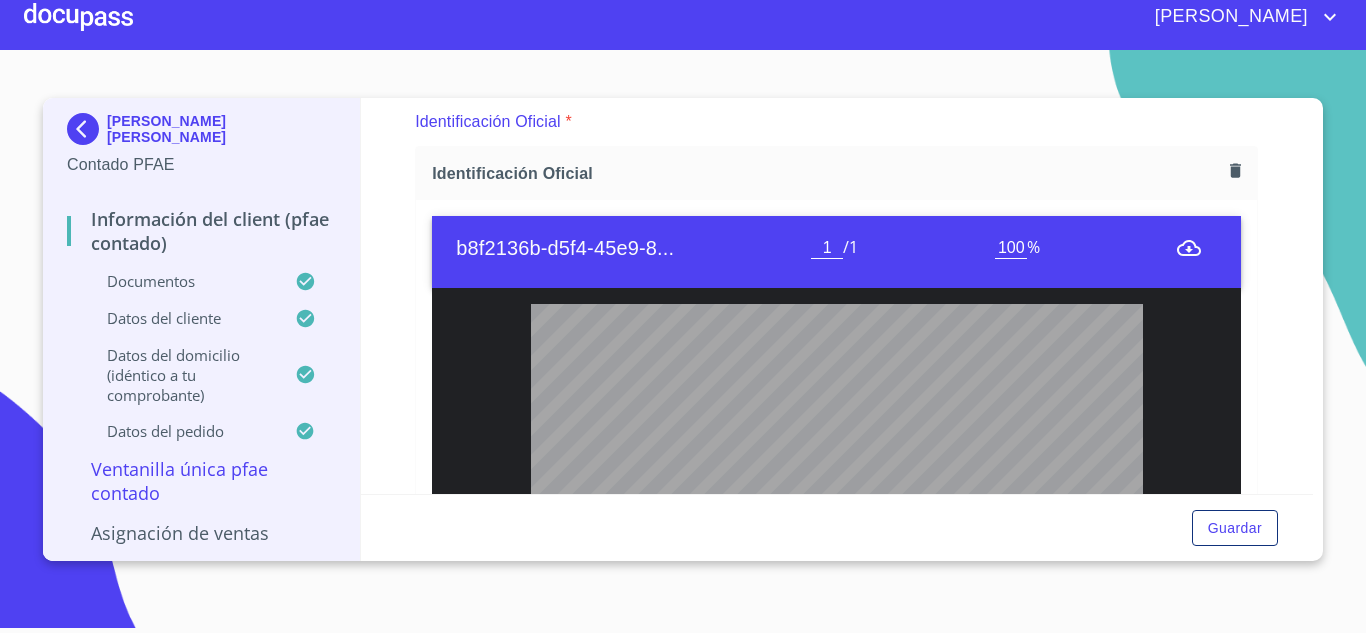 click on "b8f2136b-d5f4-45e9-8..." at bounding box center (633, 248) 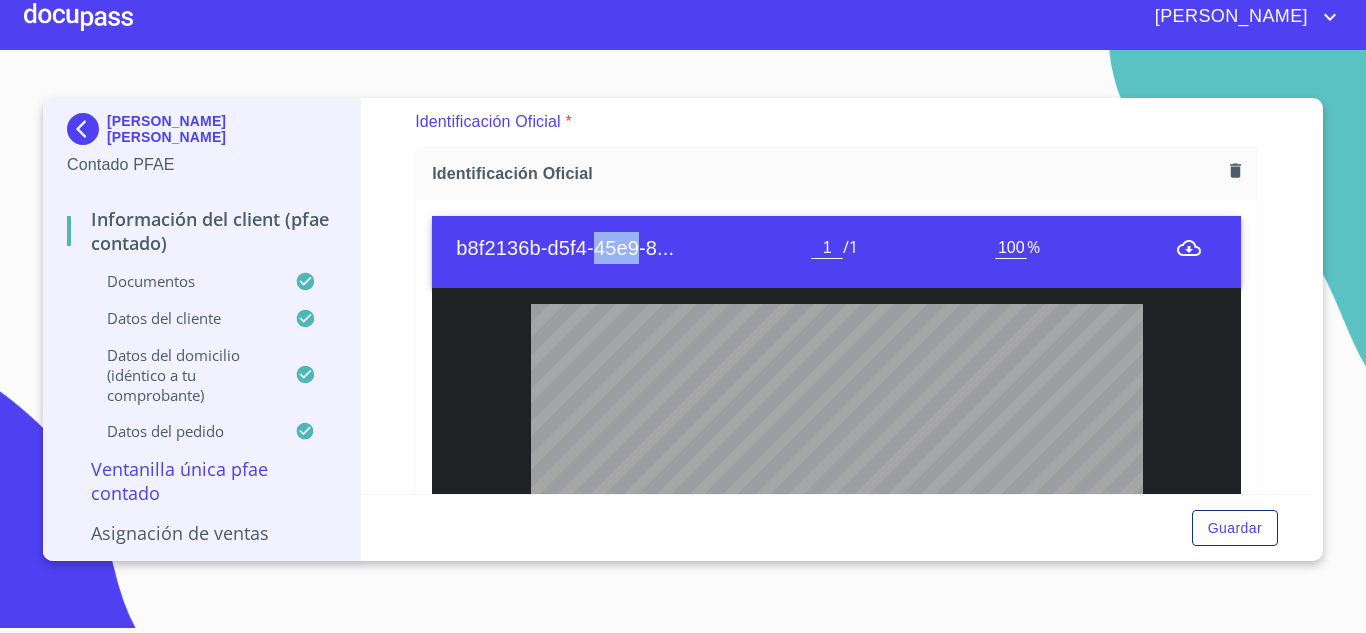 click on "b8f2136b-d5f4-45e9-8..." at bounding box center (633, 248) 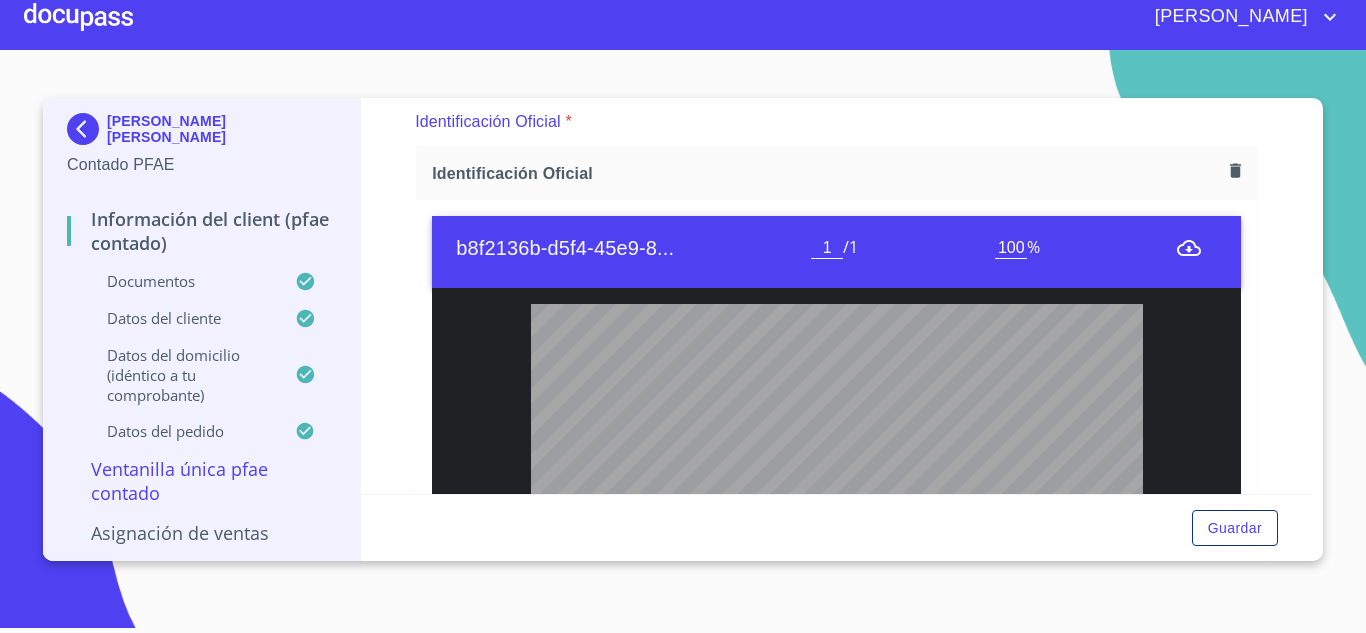 click on "b8f2136b-d5f4-45e9-8..." at bounding box center (633, 248) 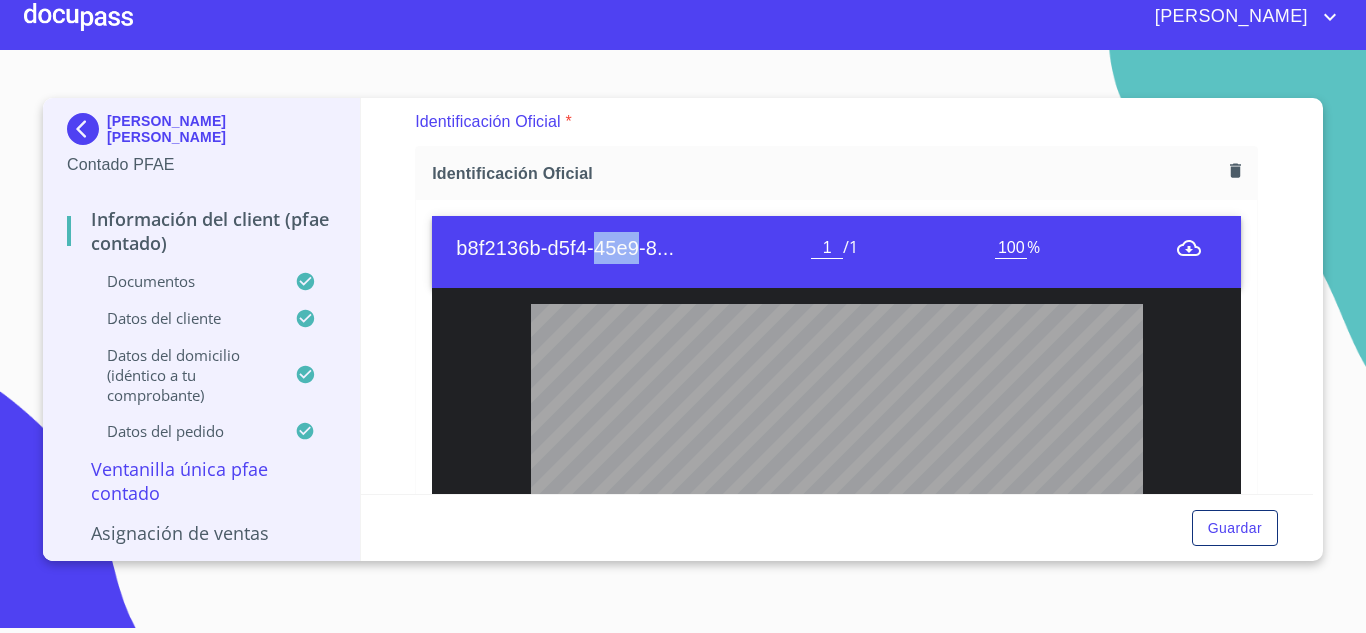 click on "b8f2136b-d5f4-45e9-8..." at bounding box center (633, 248) 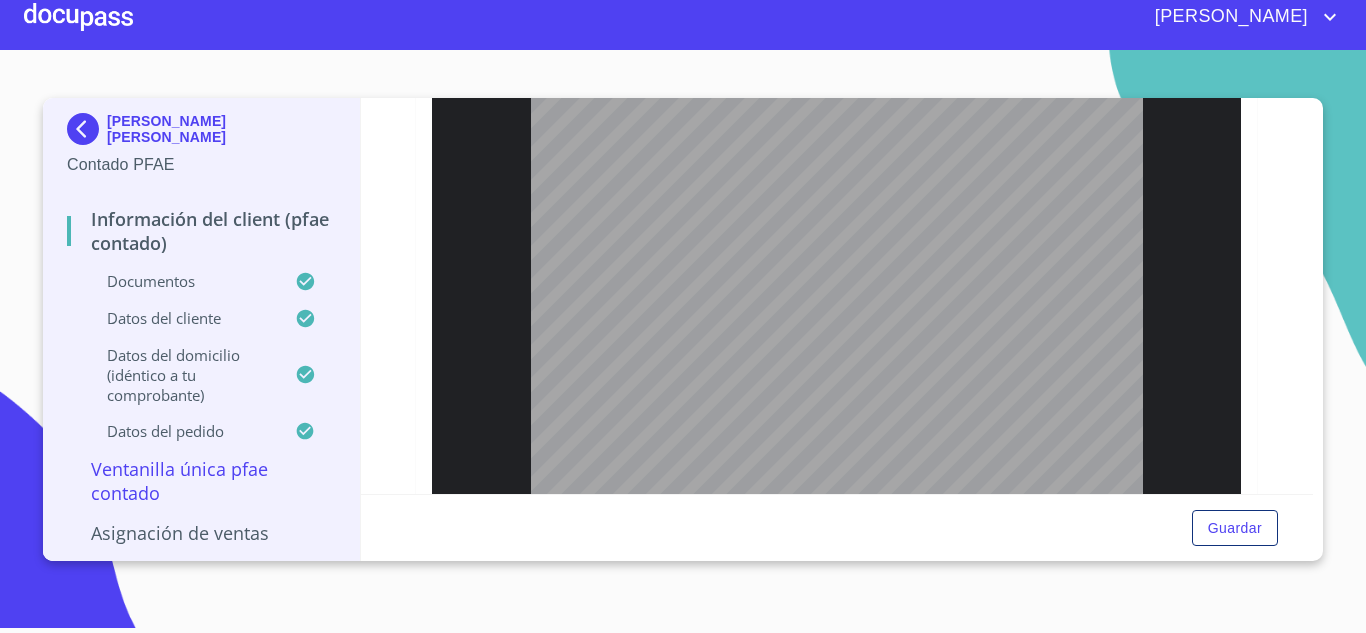 scroll, scrollTop: 439, scrollLeft: 0, axis: vertical 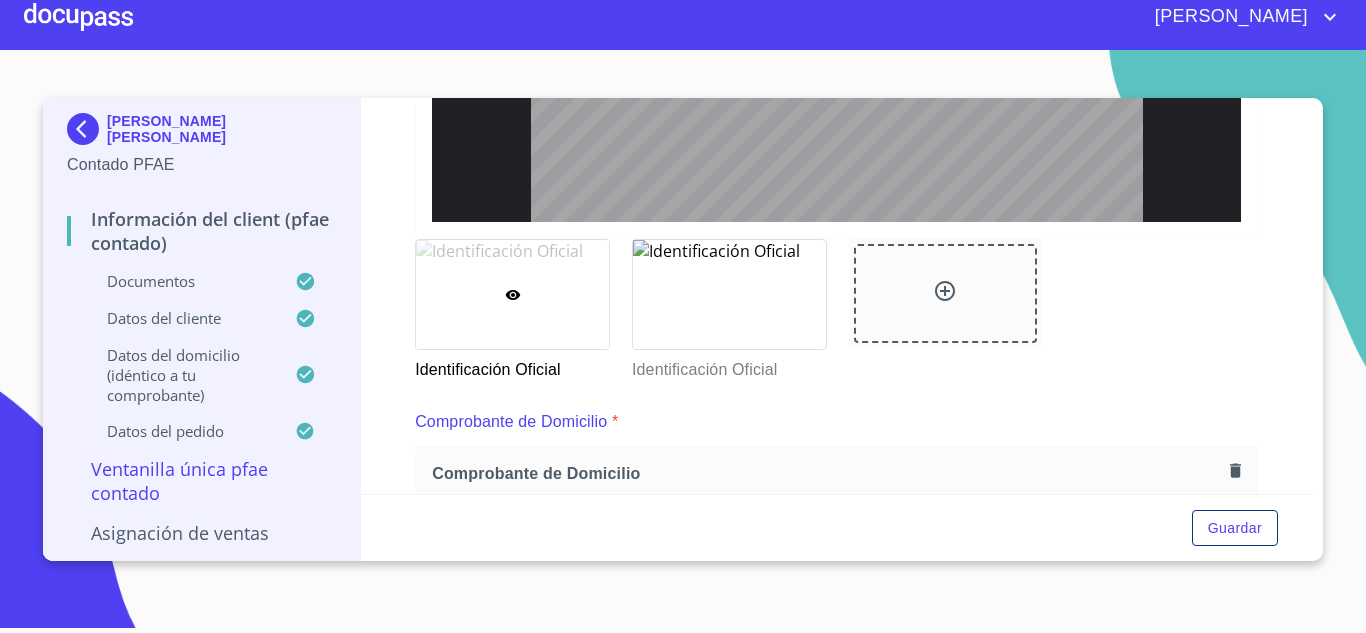 click on "Identificación Oficial" at bounding box center [511, 366] 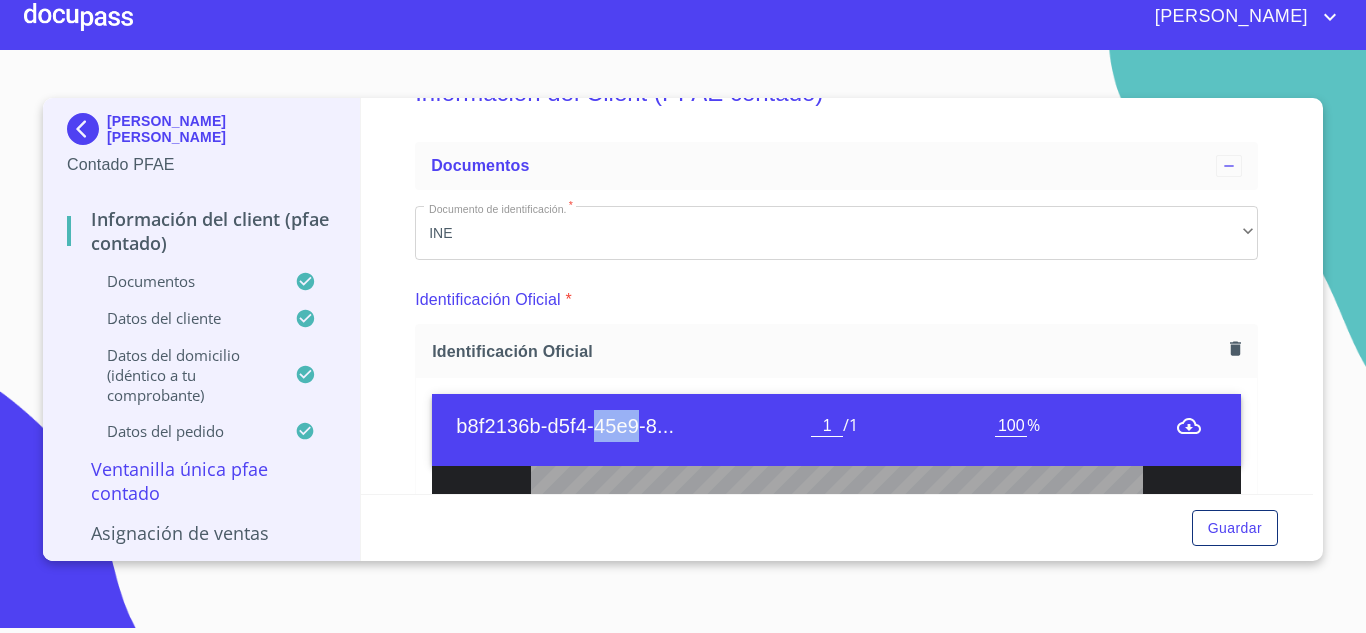 scroll, scrollTop: 39, scrollLeft: 0, axis: vertical 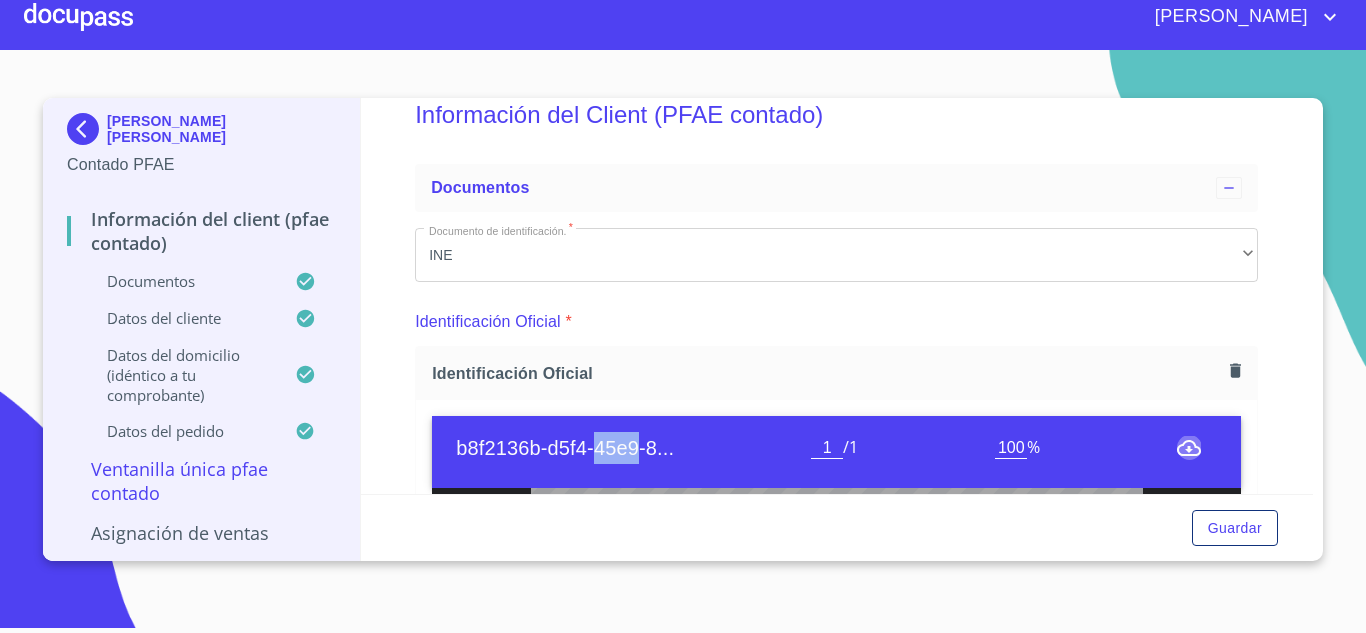 click 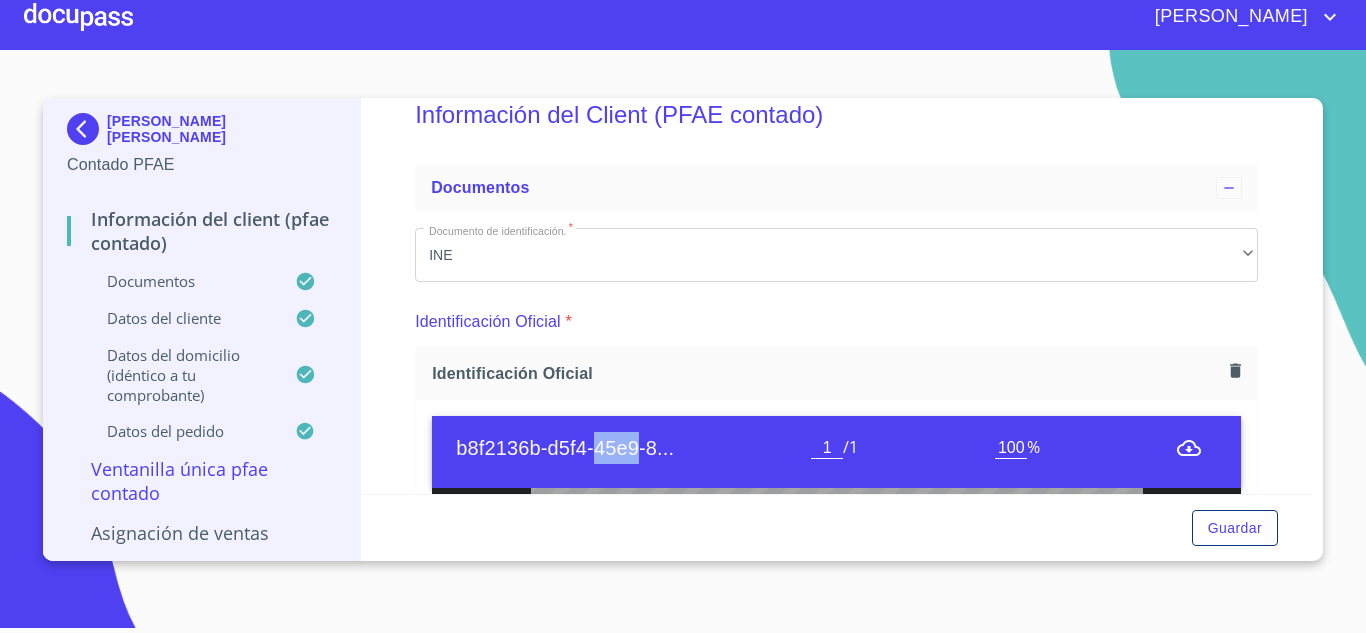 click 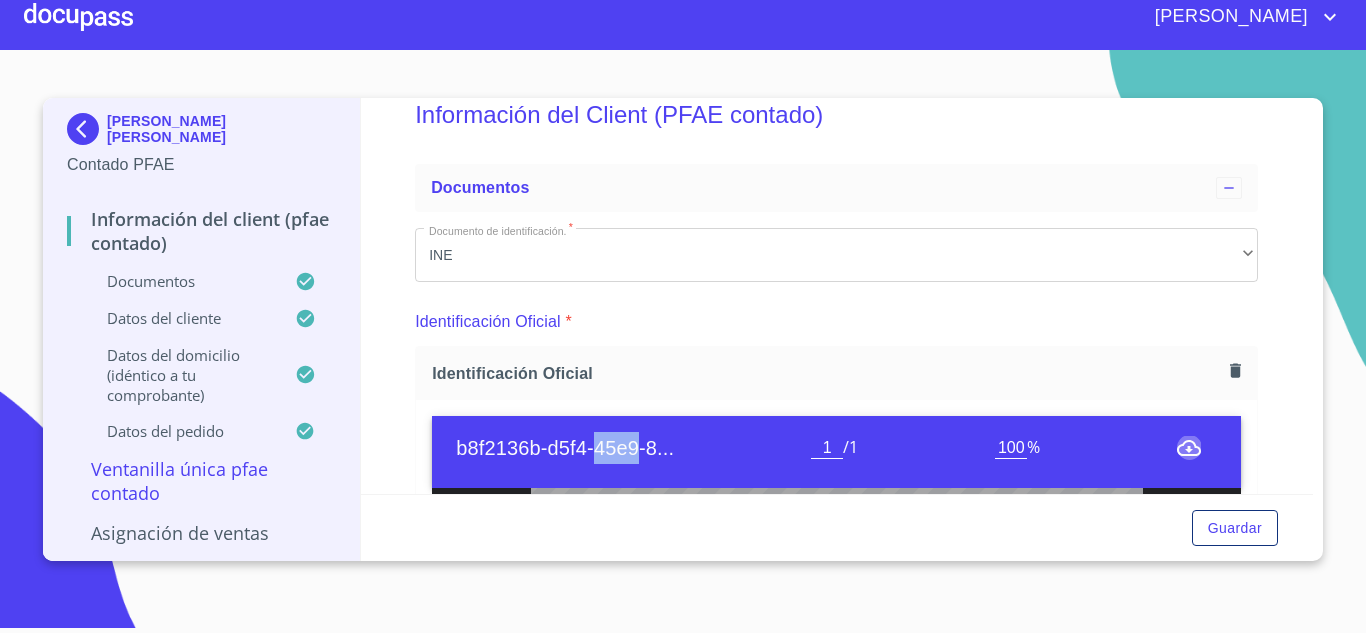 click 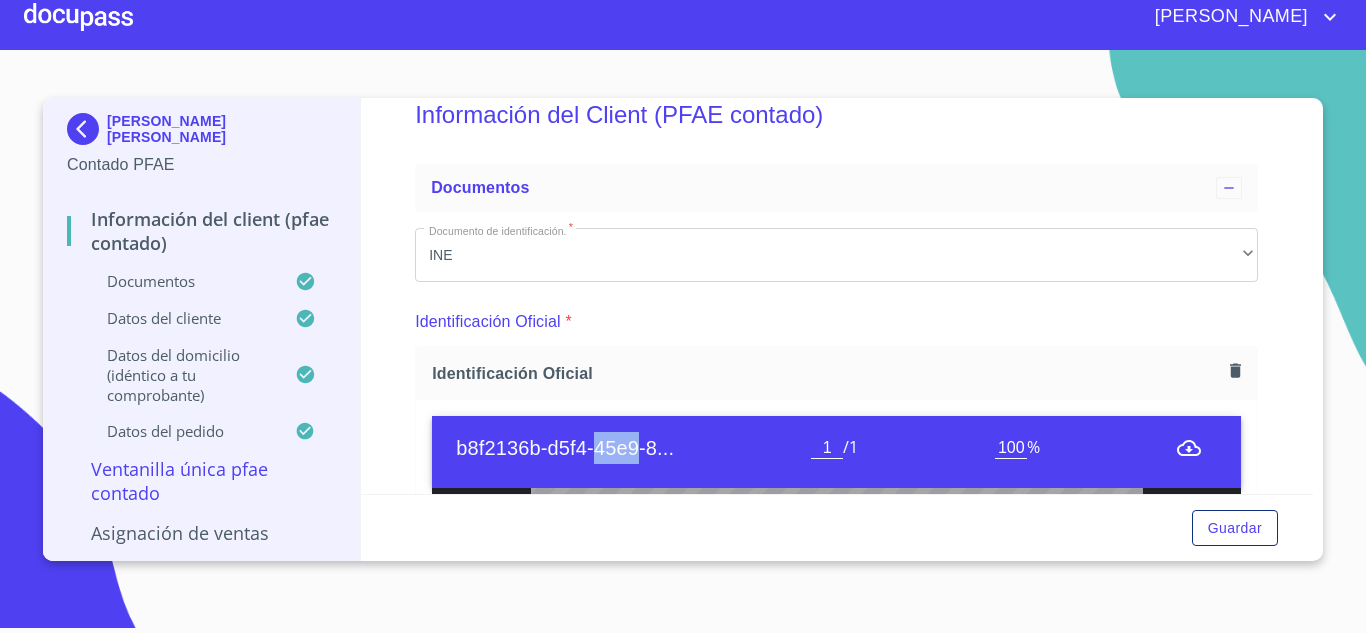 click 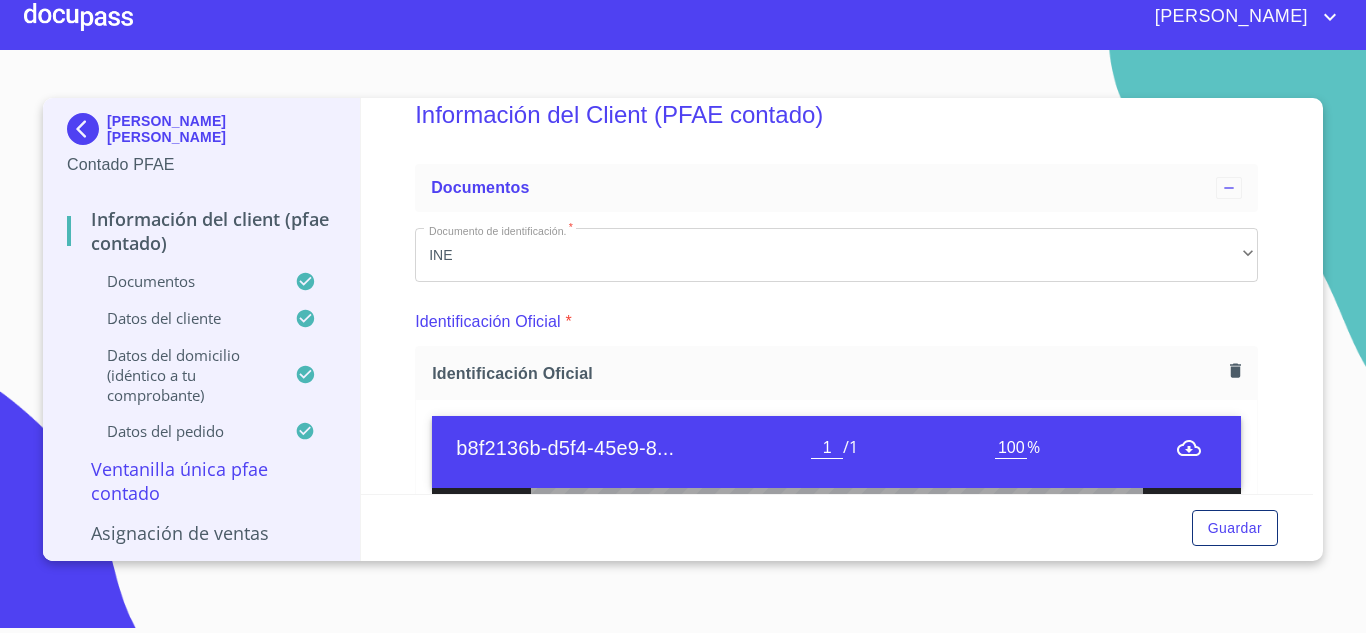 click on "100 %" at bounding box center [1086, 447] 